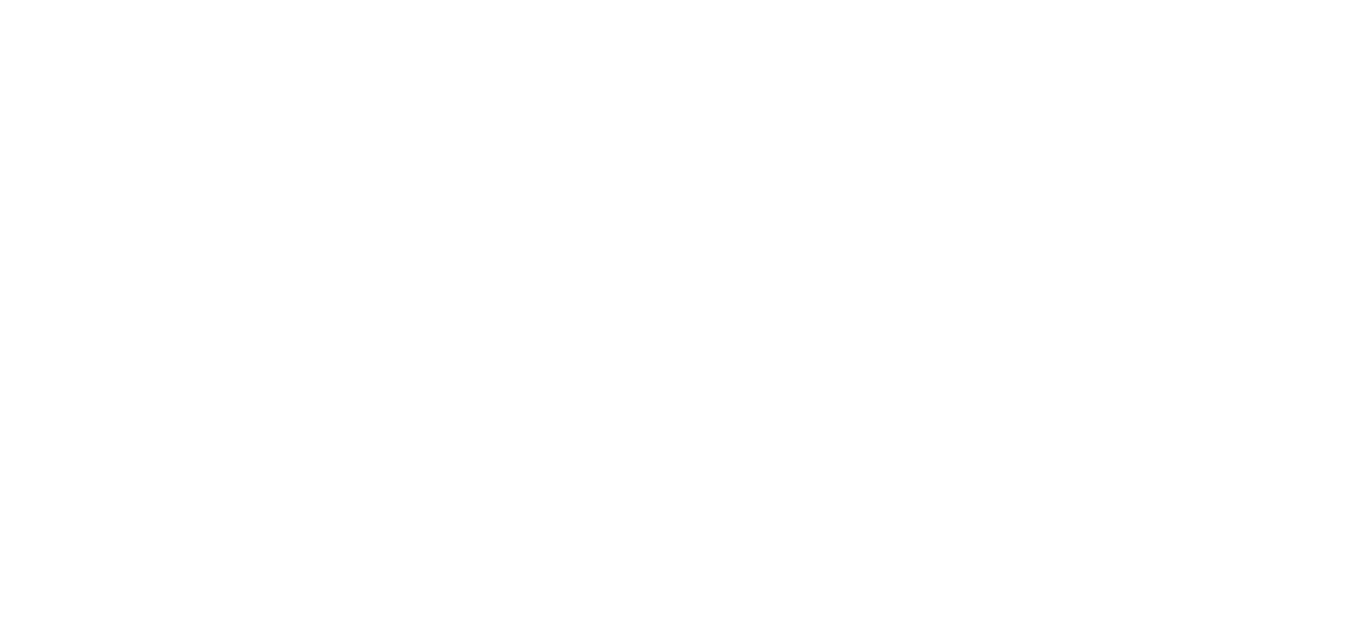 scroll, scrollTop: 0, scrollLeft: 0, axis: both 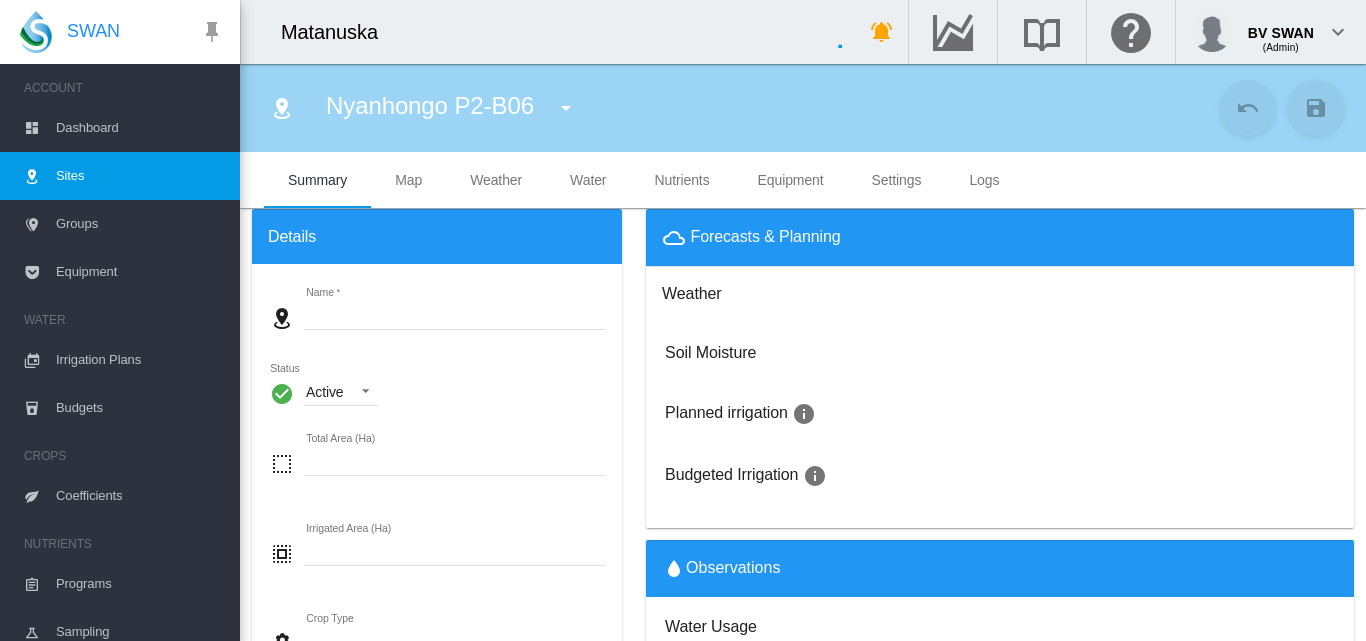 type on "**********" 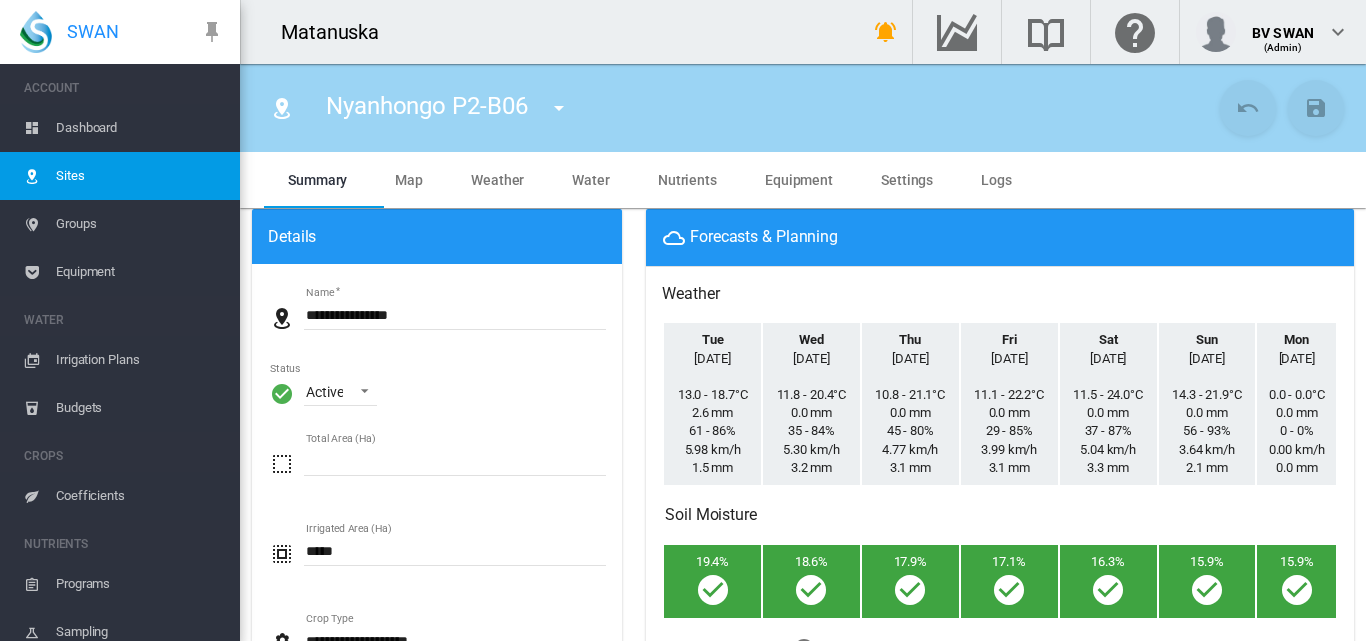 click on "Dashboard" at bounding box center (140, 128) 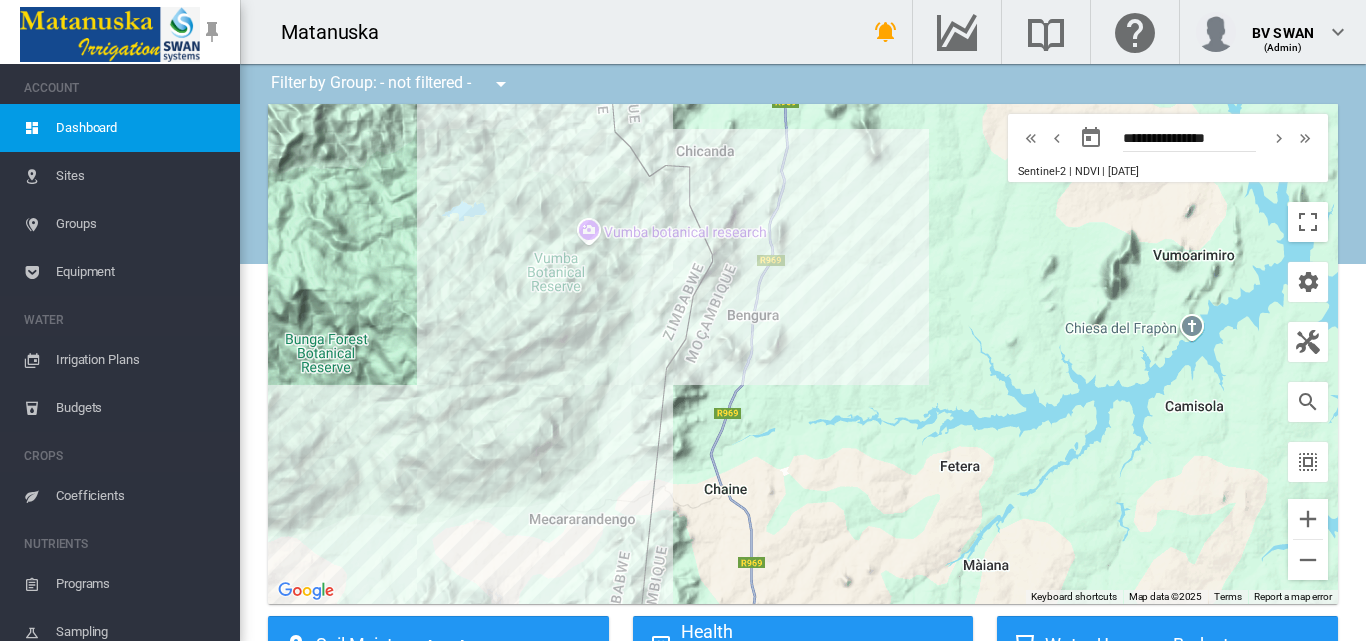 click on "Equipment" at bounding box center (140, 272) 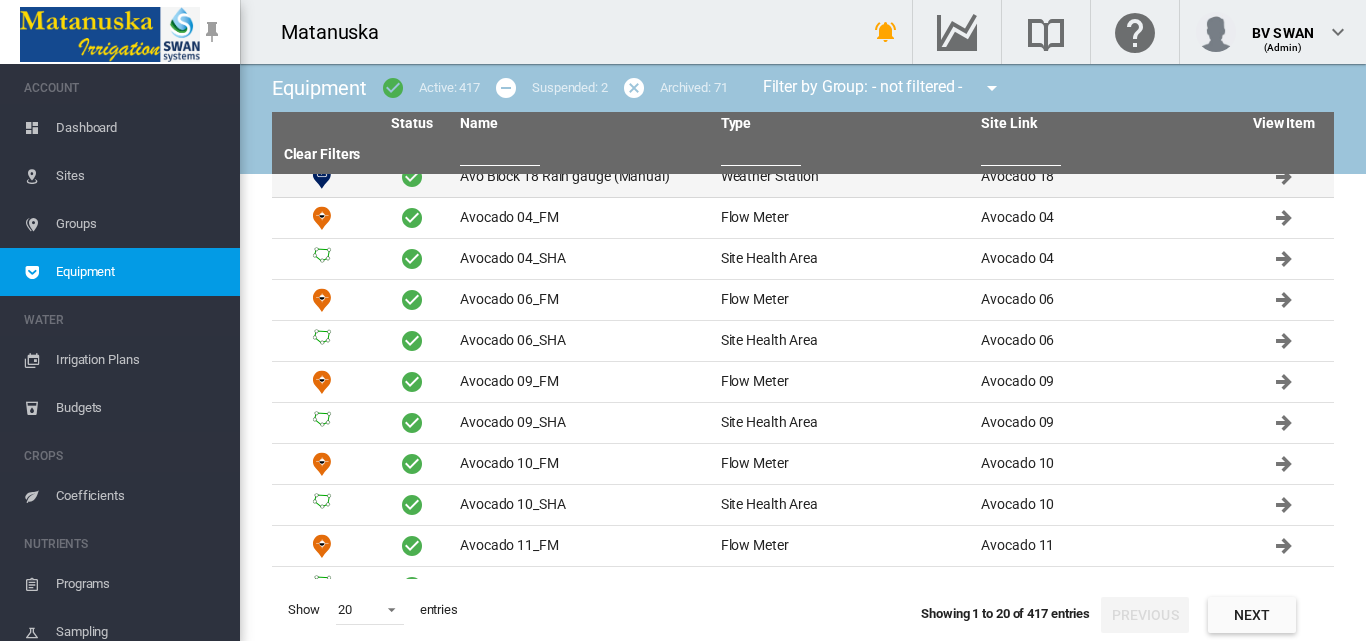 scroll, scrollTop: 400, scrollLeft: 0, axis: vertical 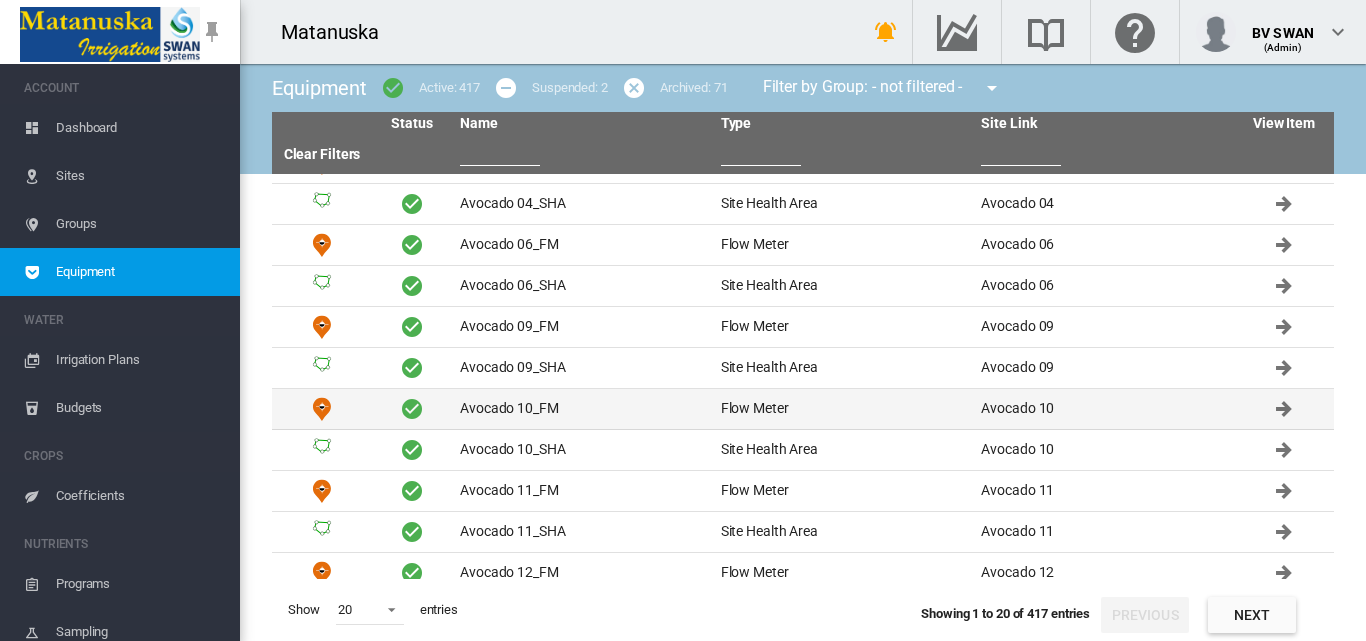 click on "Avocado 10_FM" at bounding box center [582, 409] 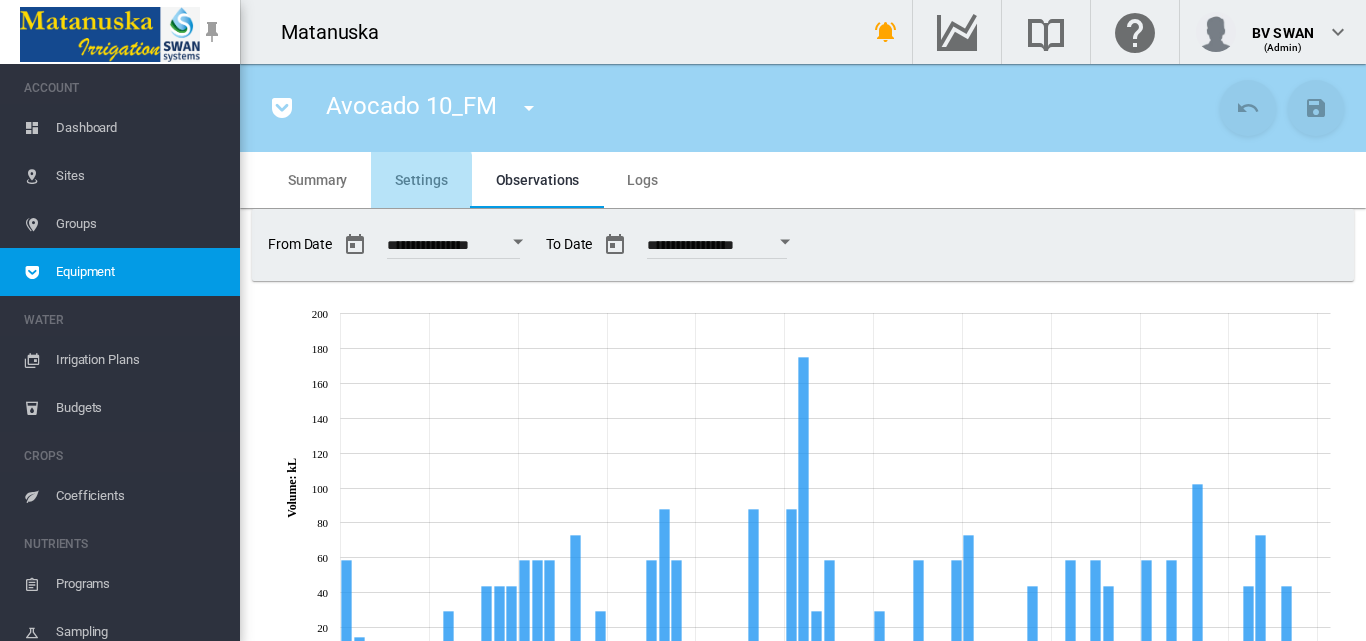 click on "Settings" at bounding box center [421, 180] 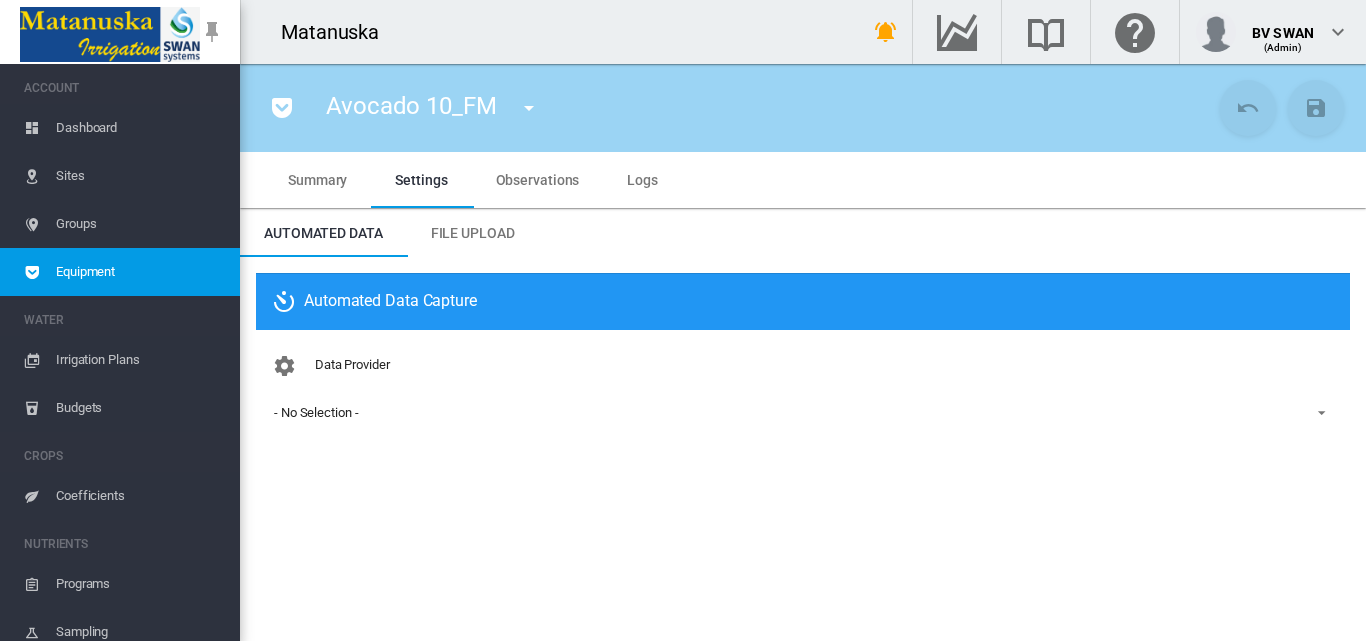click on "File Upload" at bounding box center (473, 233) 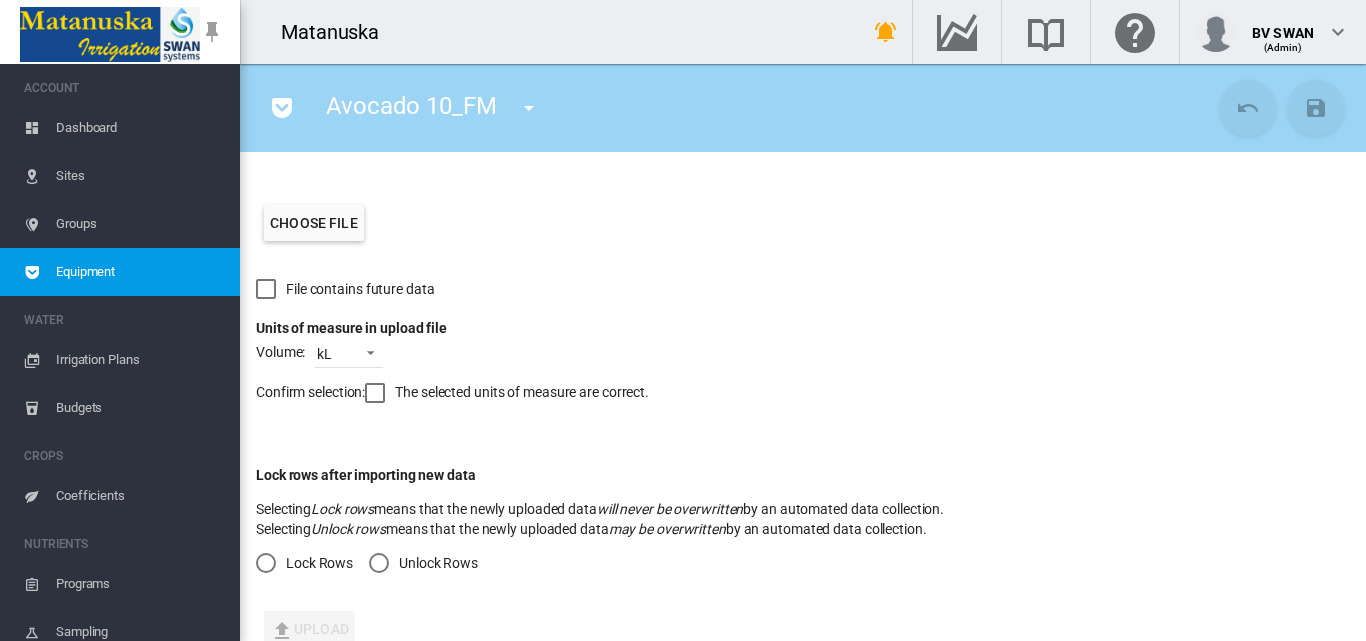 scroll, scrollTop: 400, scrollLeft: 0, axis: vertical 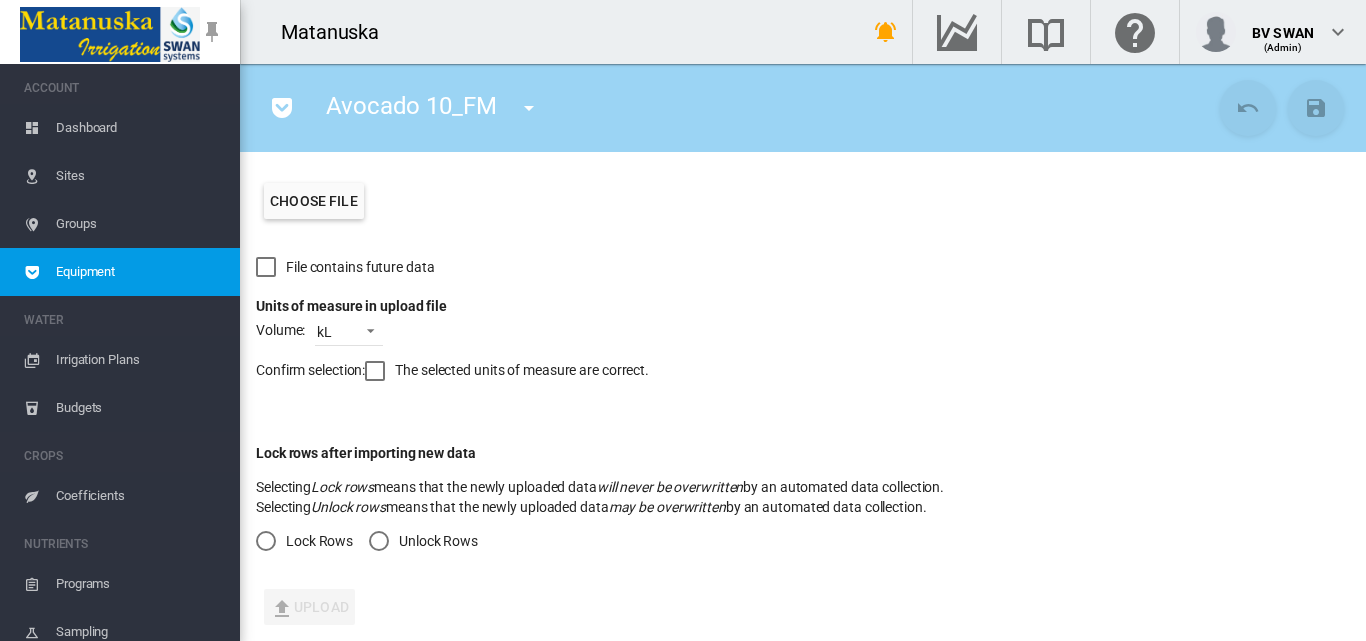 click at bounding box center (379, 541) 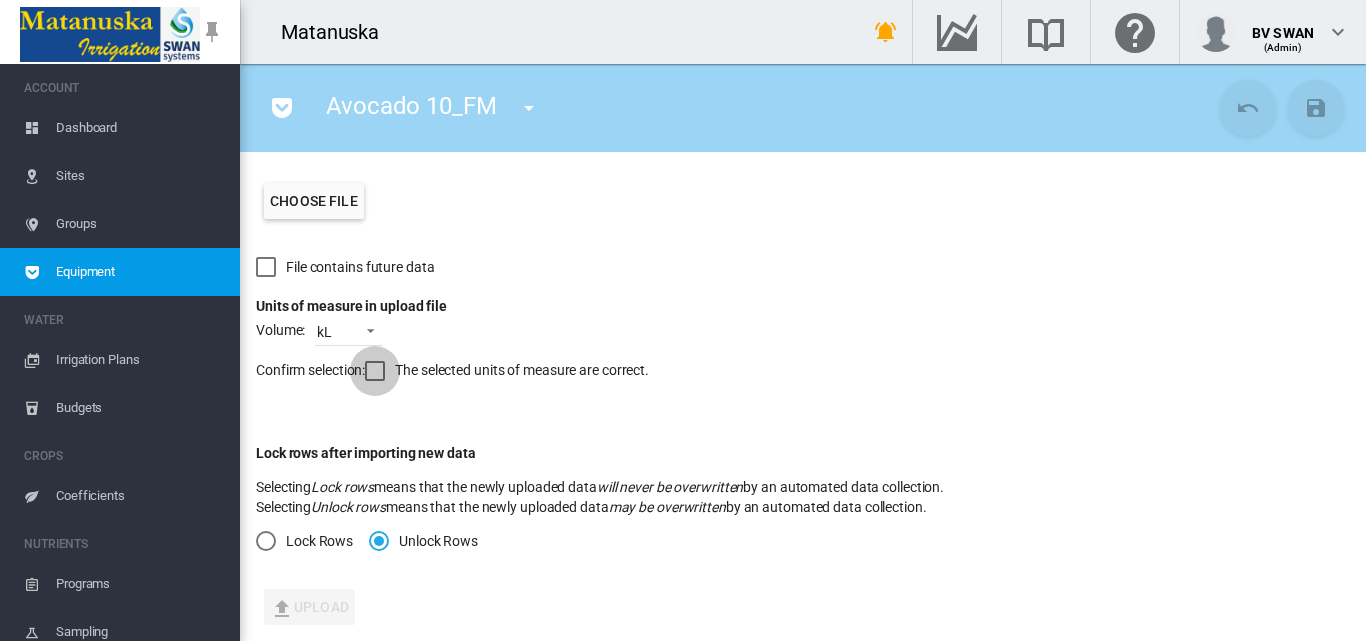 click at bounding box center (375, 371) 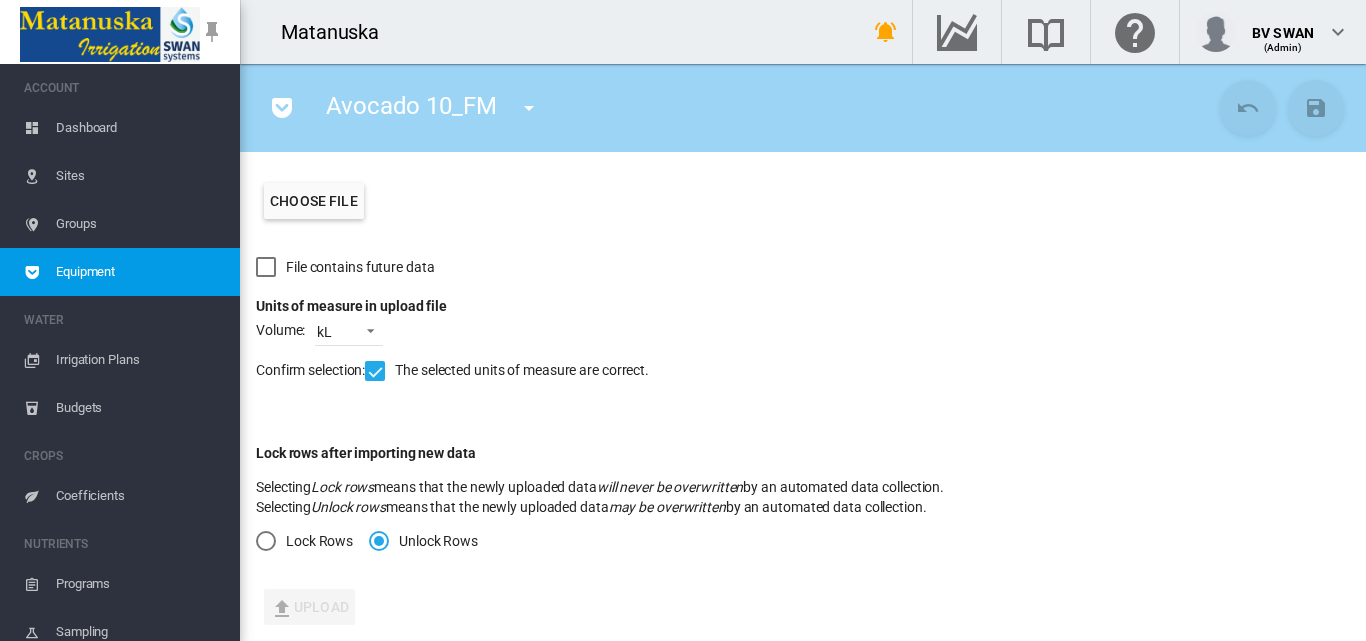 click on "Choose file" at bounding box center (314, 201) 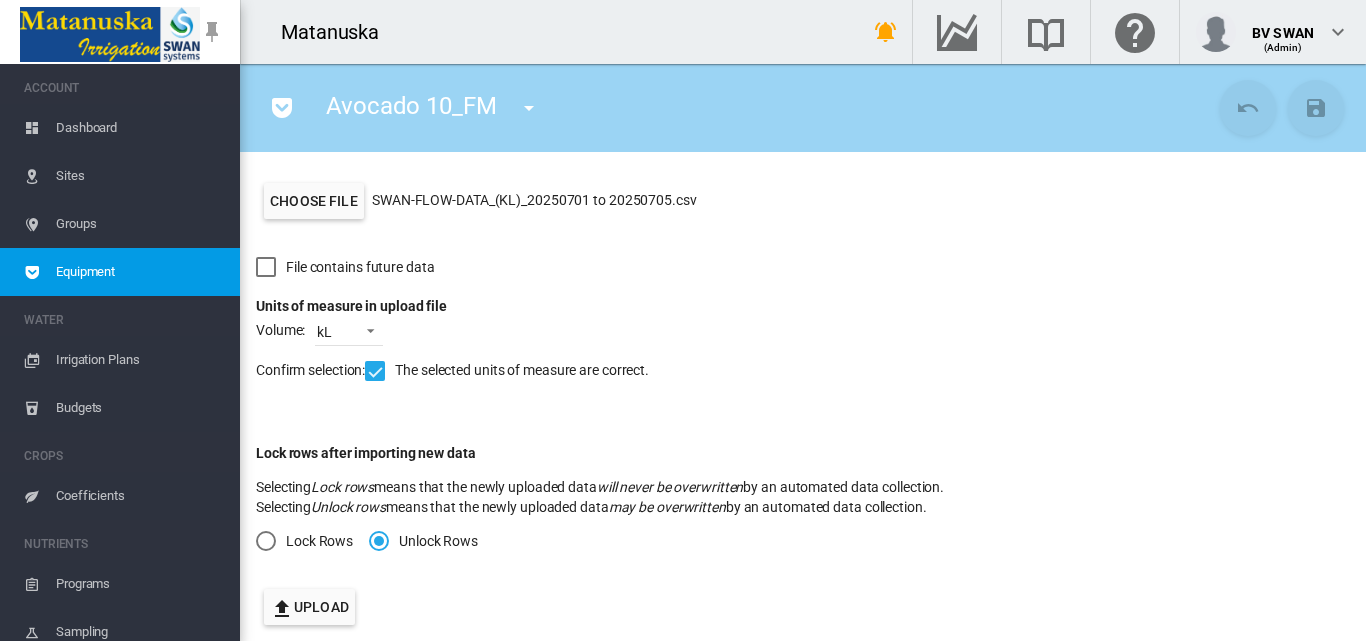 click on "Upload" at bounding box center [309, 607] 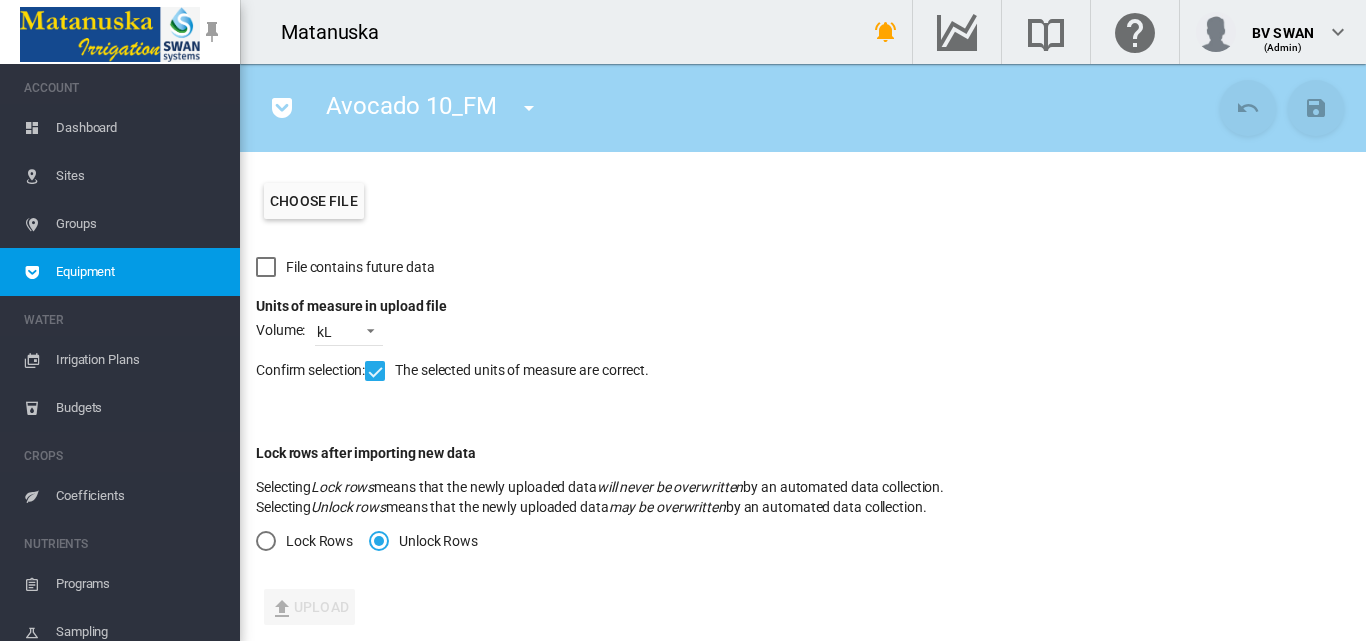 scroll, scrollTop: 406, scrollLeft: 0, axis: vertical 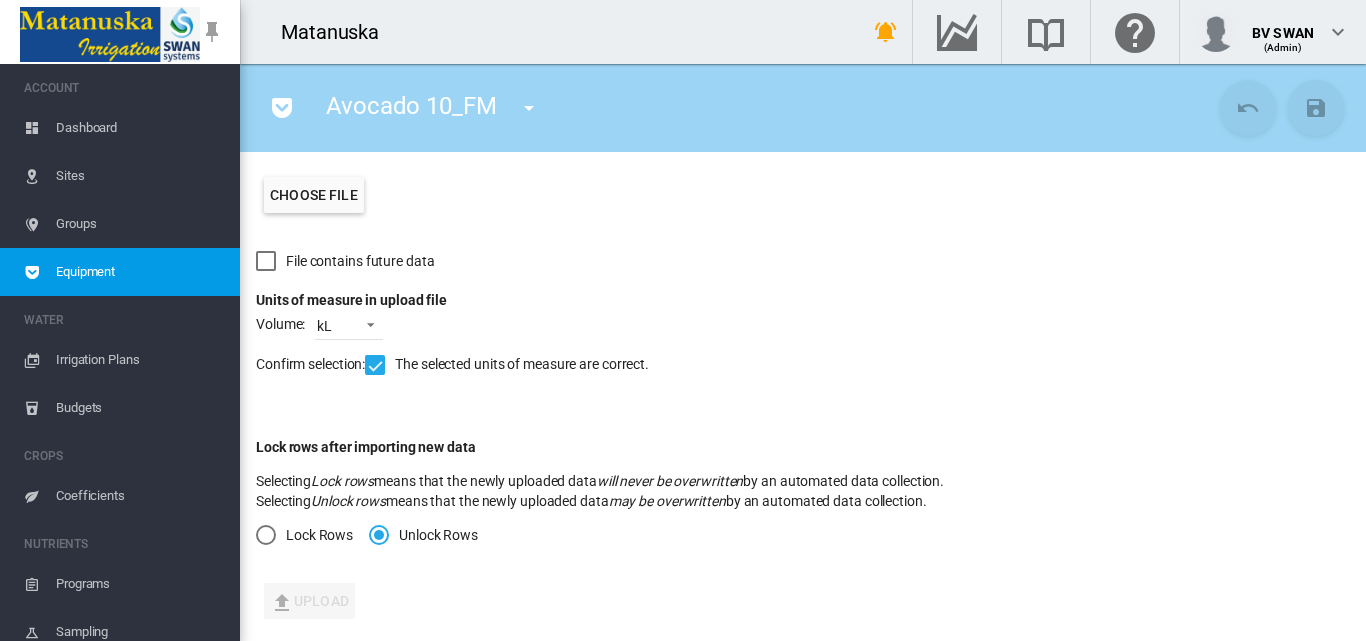 click on "Groups" at bounding box center [140, 224] 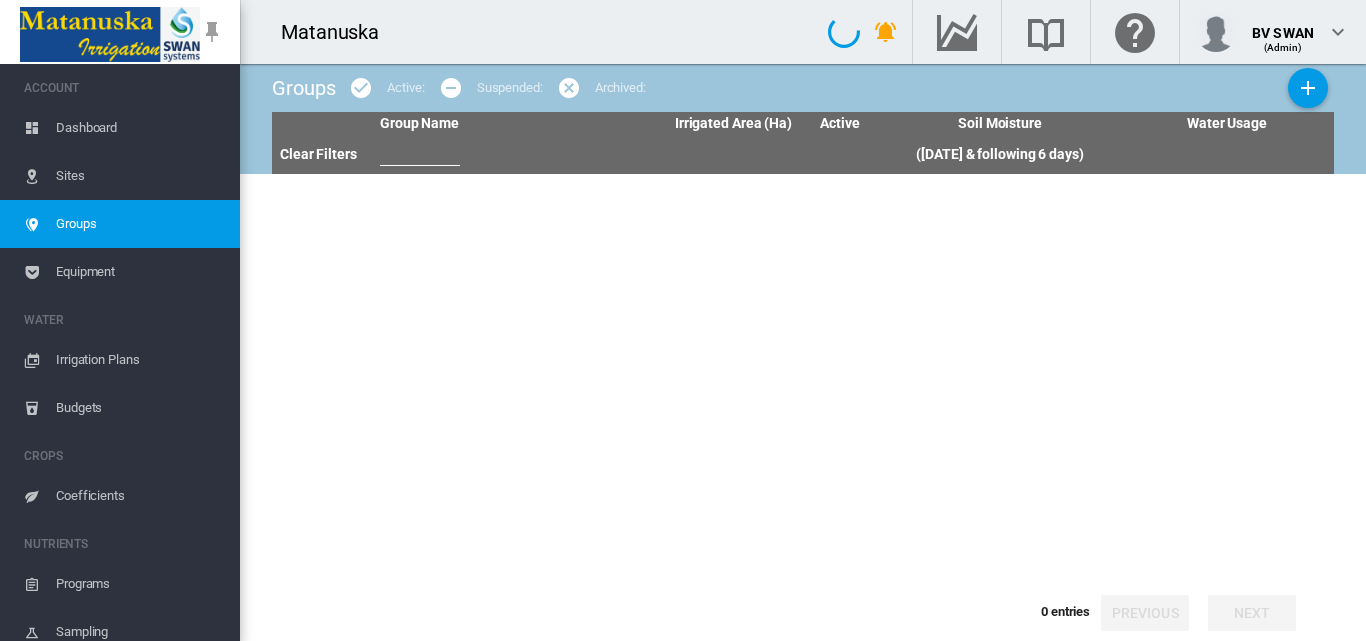 click on "Dashboard" at bounding box center (140, 128) 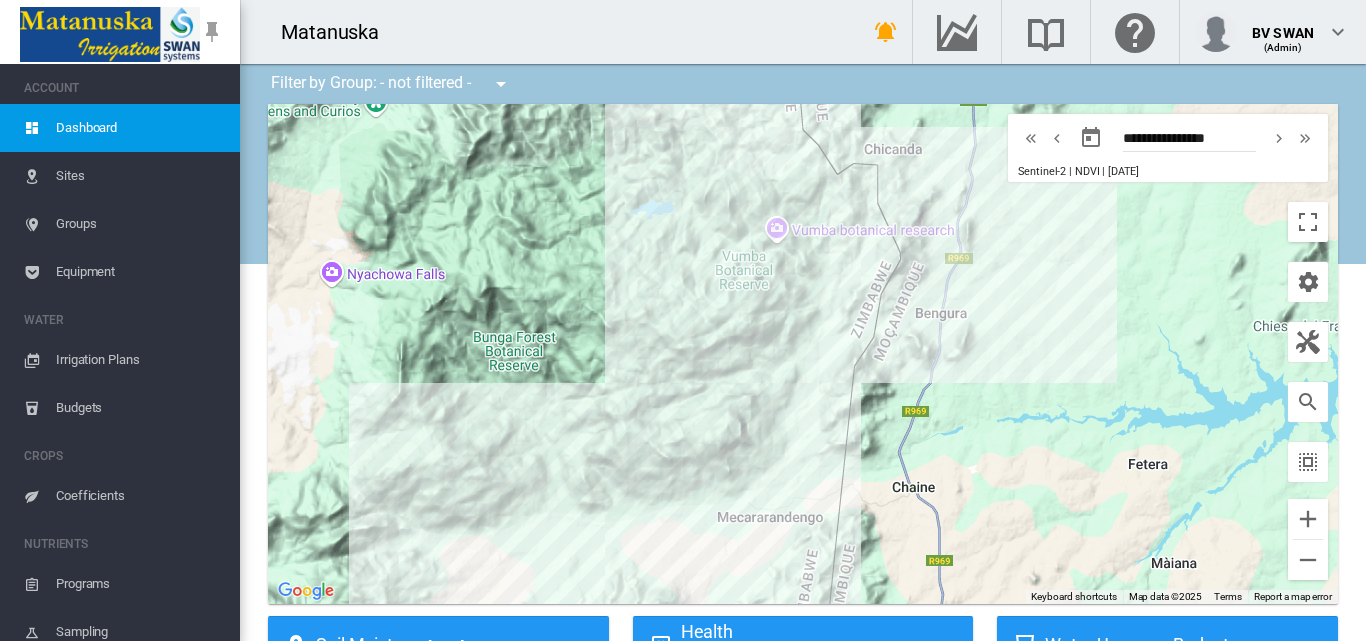 click on "Sites" at bounding box center (140, 176) 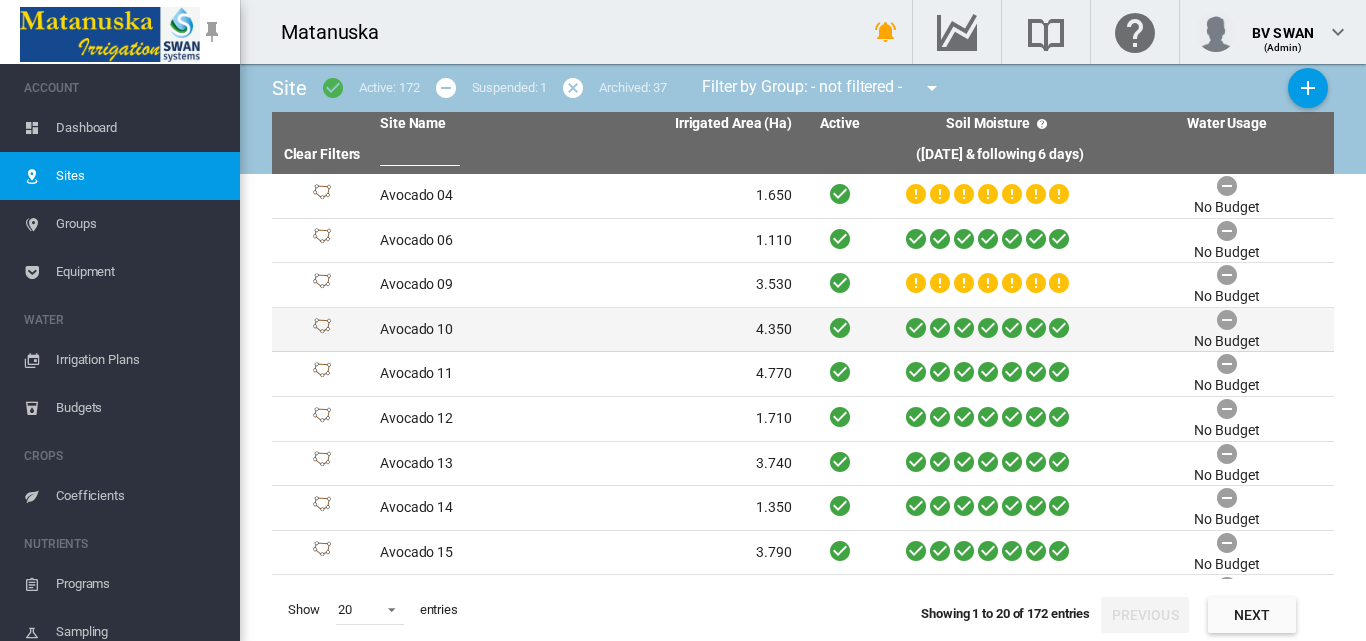 click on "Avocado 10" at bounding box center [479, 330] 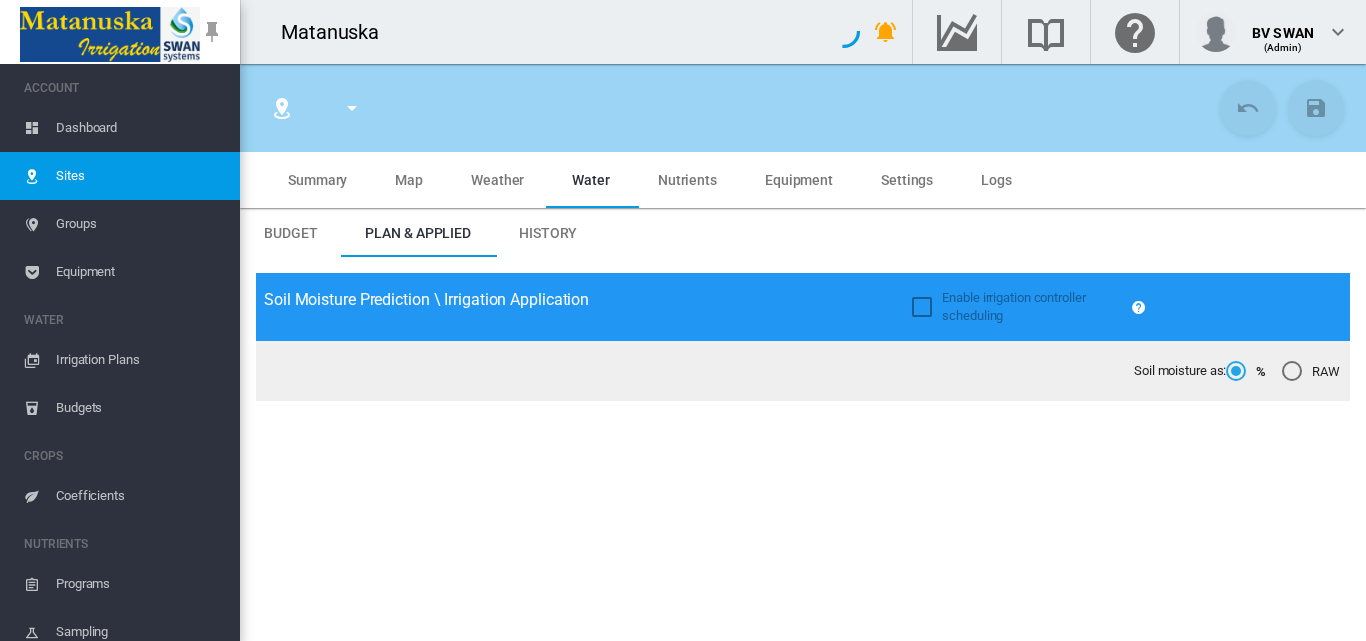 type on "*****" 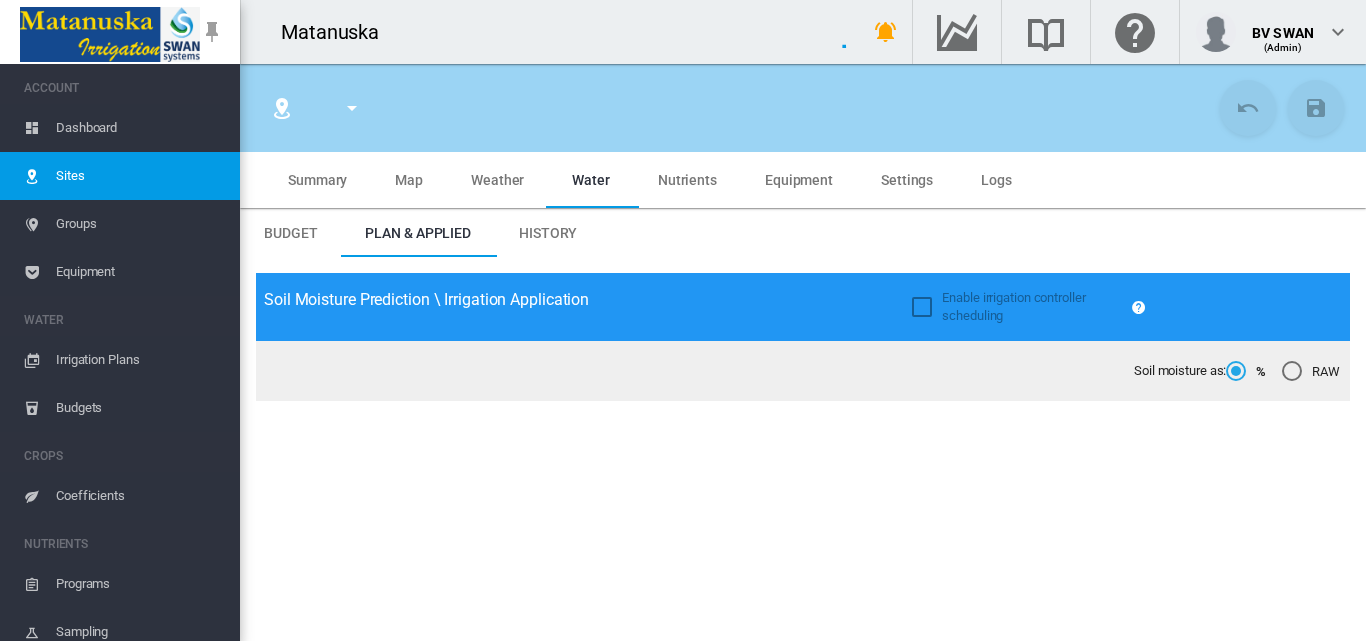 type on "**********" 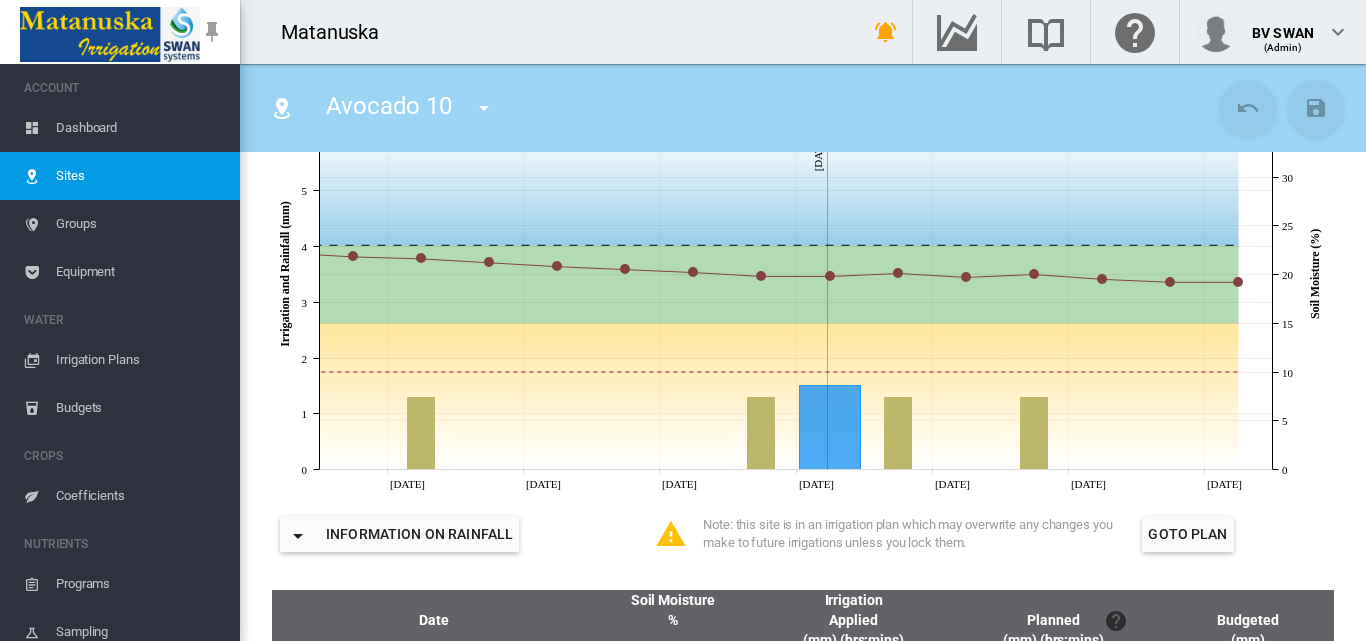 scroll, scrollTop: 500, scrollLeft: 0, axis: vertical 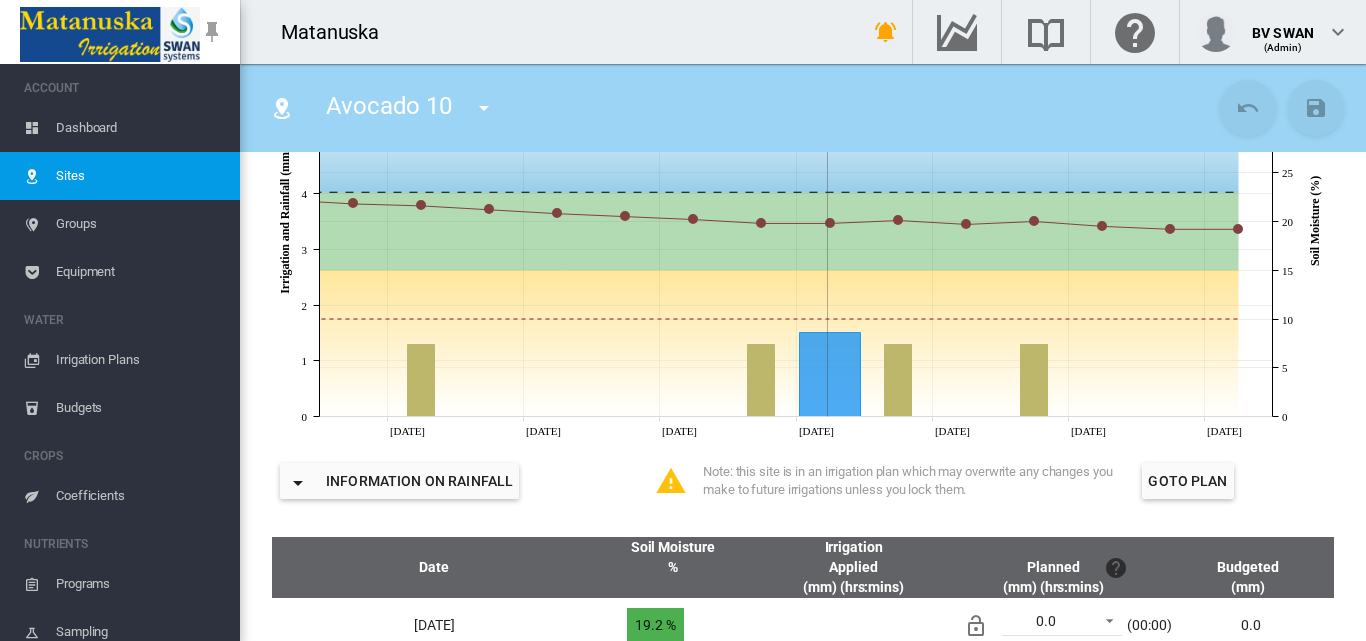 click at bounding box center [484, 108] 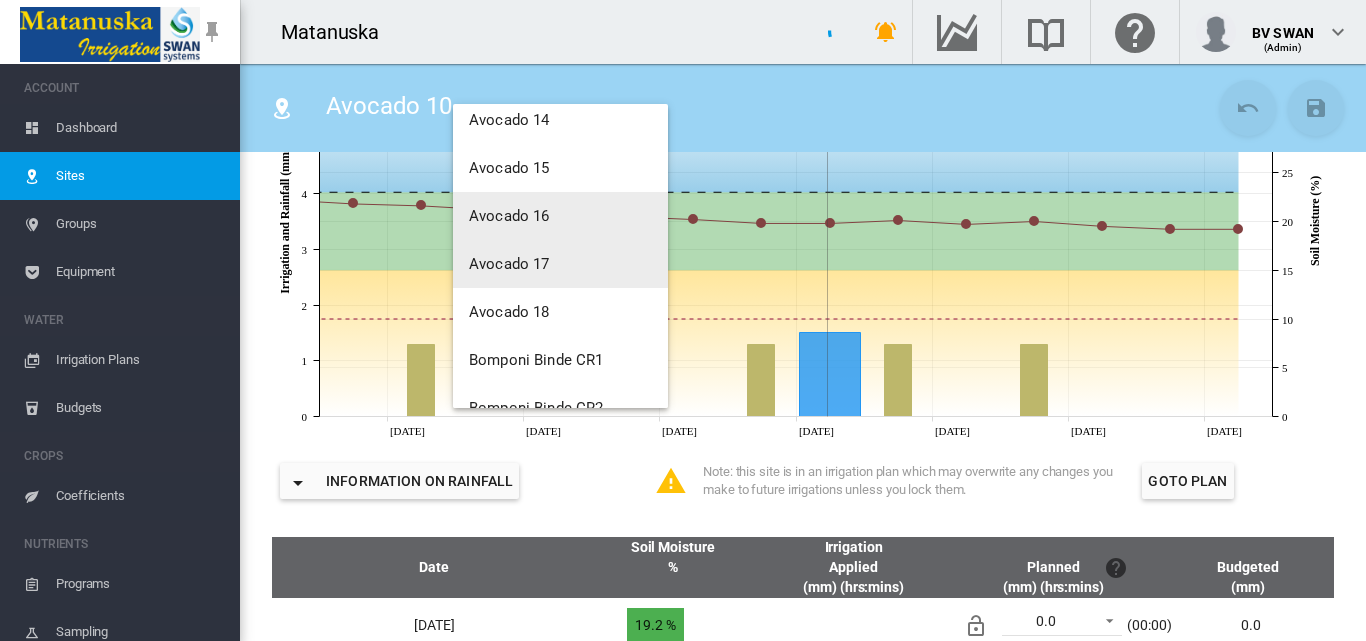 scroll, scrollTop: 500, scrollLeft: 0, axis: vertical 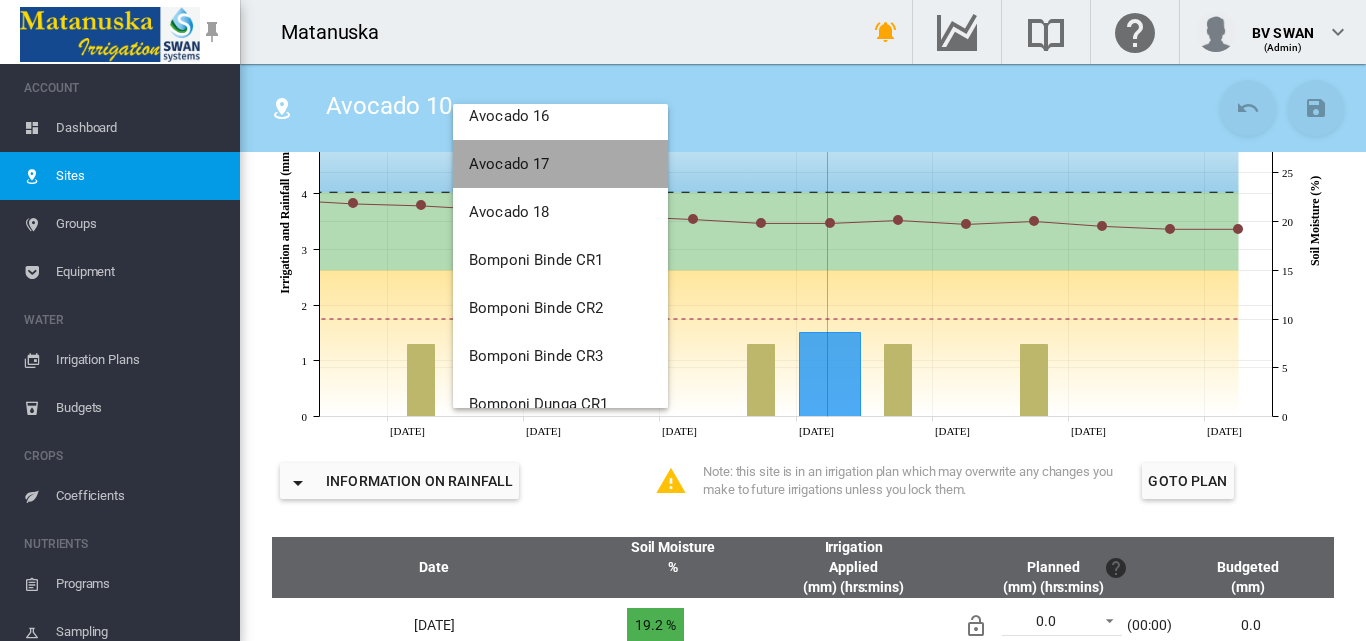click on "Avocado 17" at bounding box center (509, 164) 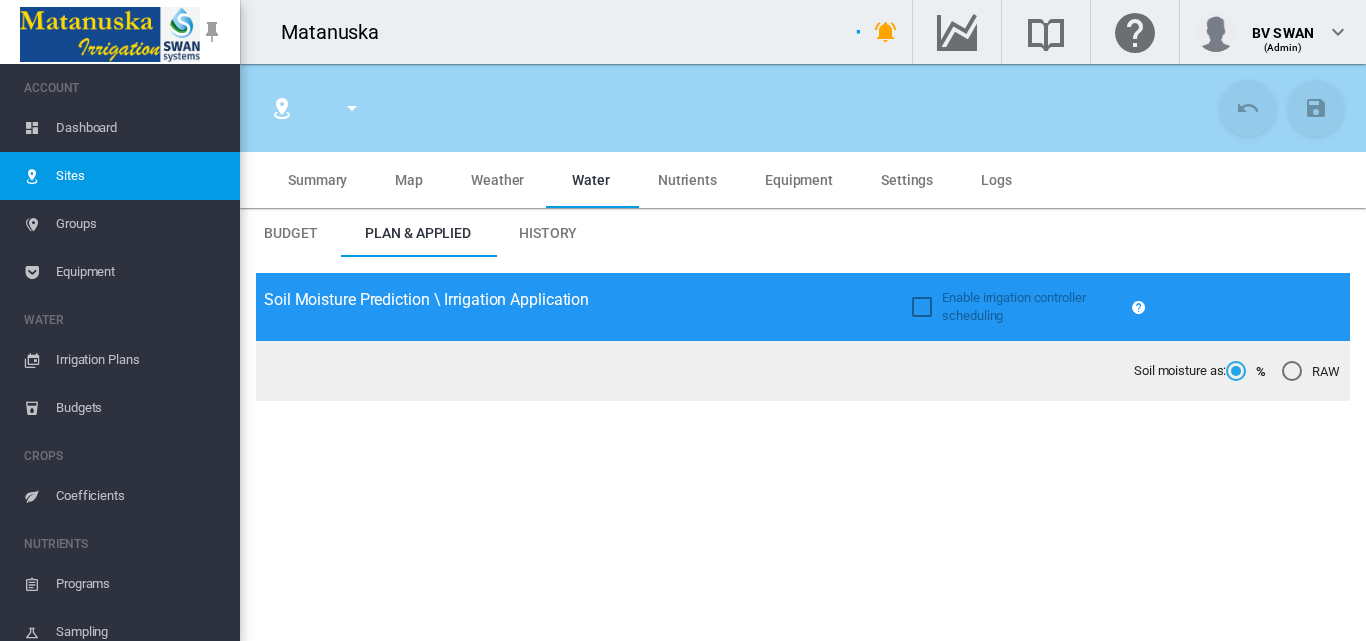 type on "**********" 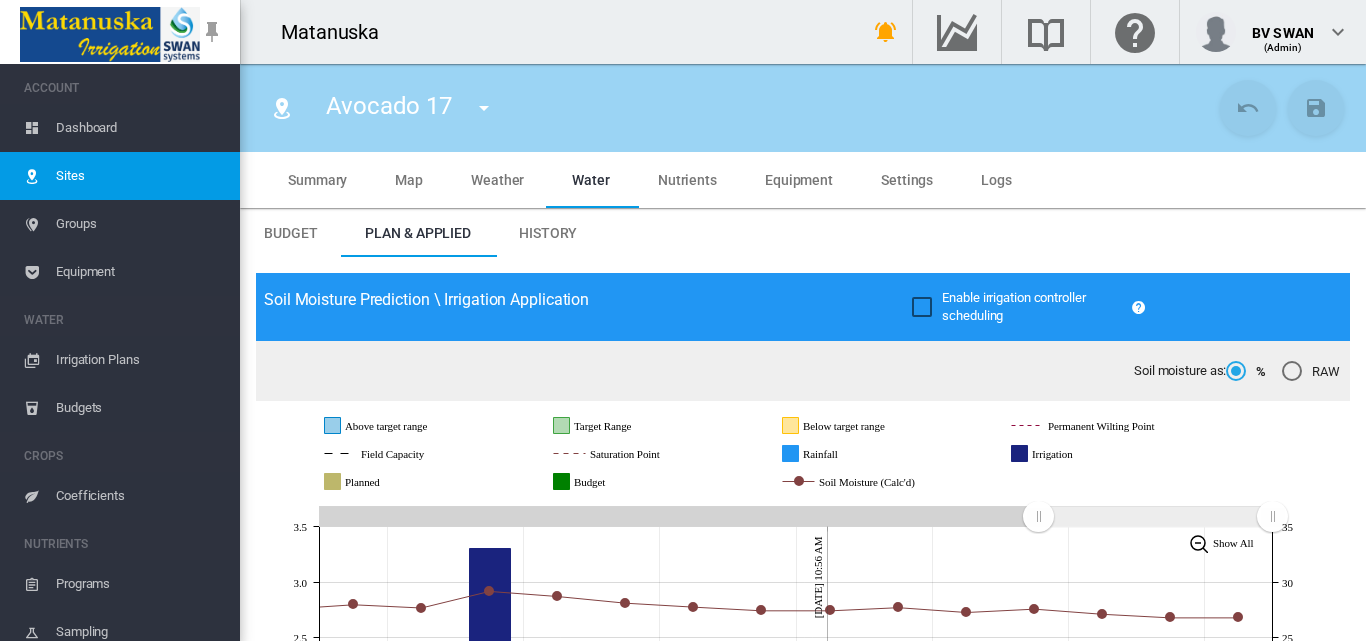 scroll, scrollTop: 300, scrollLeft: 0, axis: vertical 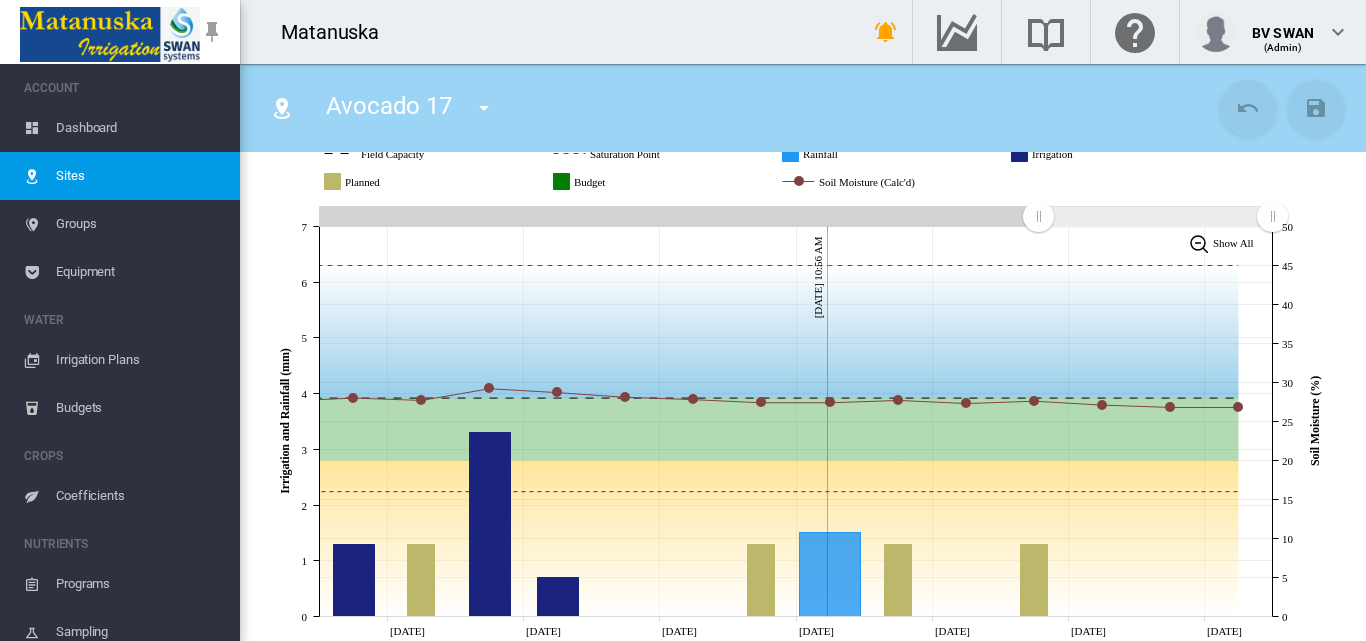 click on "Dashboard" at bounding box center (140, 128) 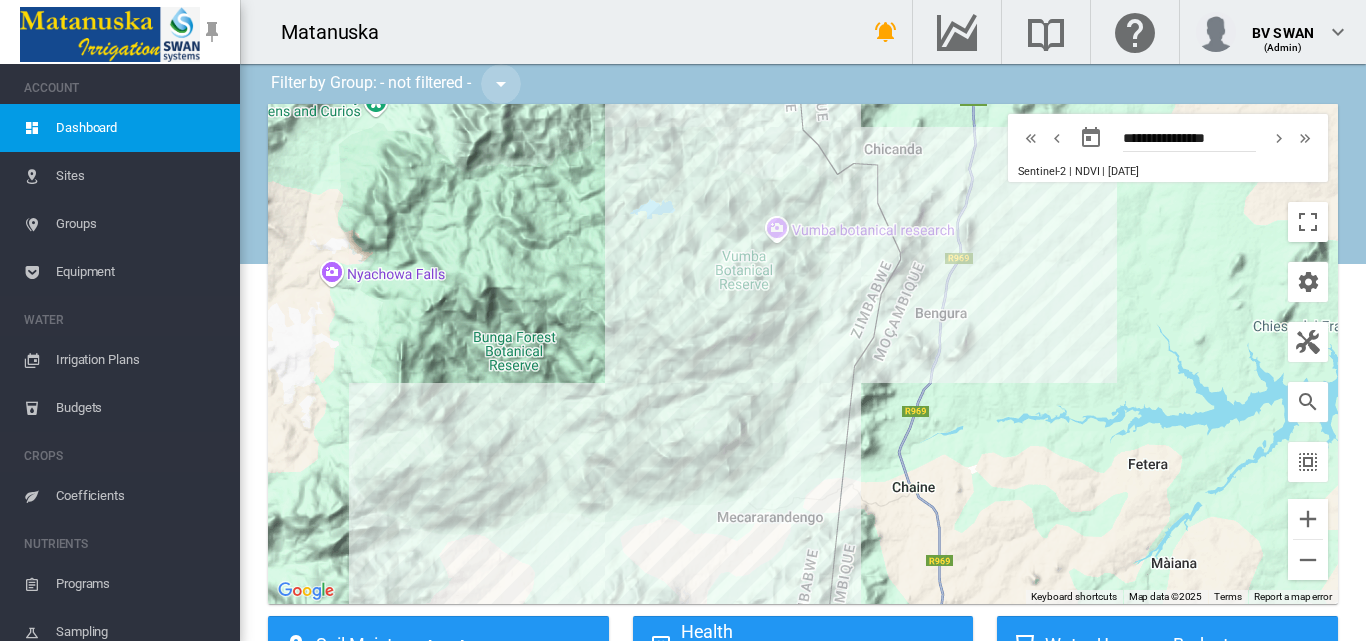 click at bounding box center [501, 84] 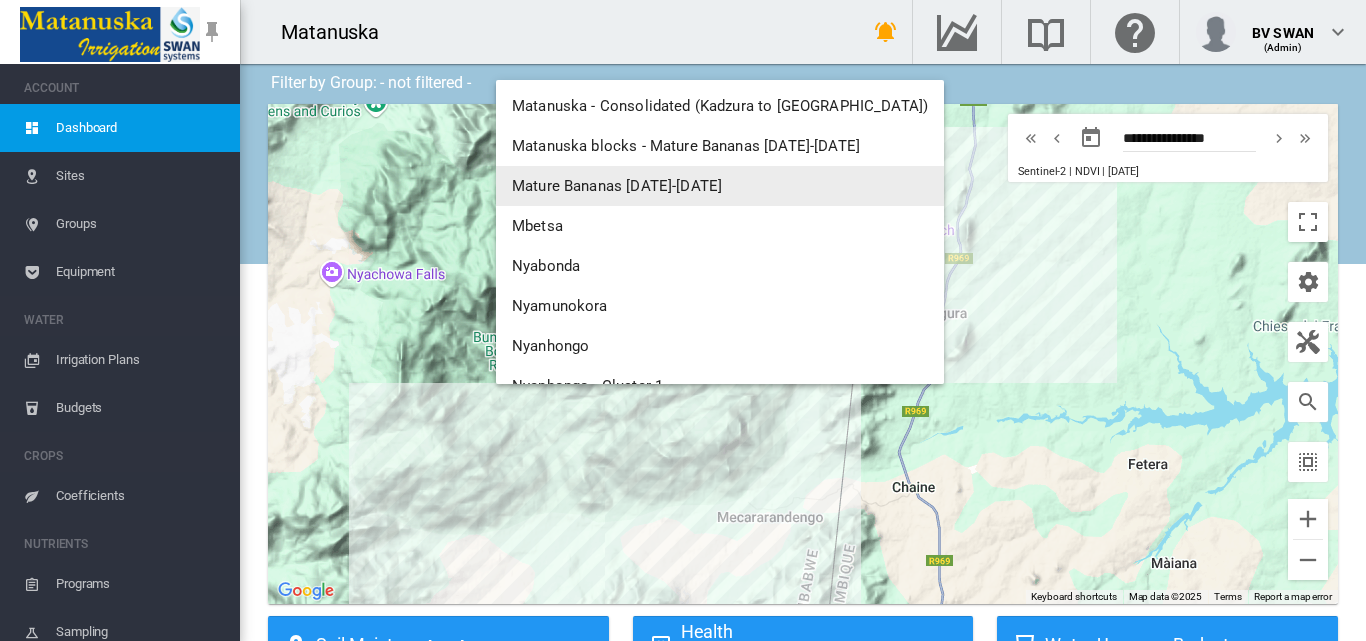 scroll, scrollTop: 1100, scrollLeft: 0, axis: vertical 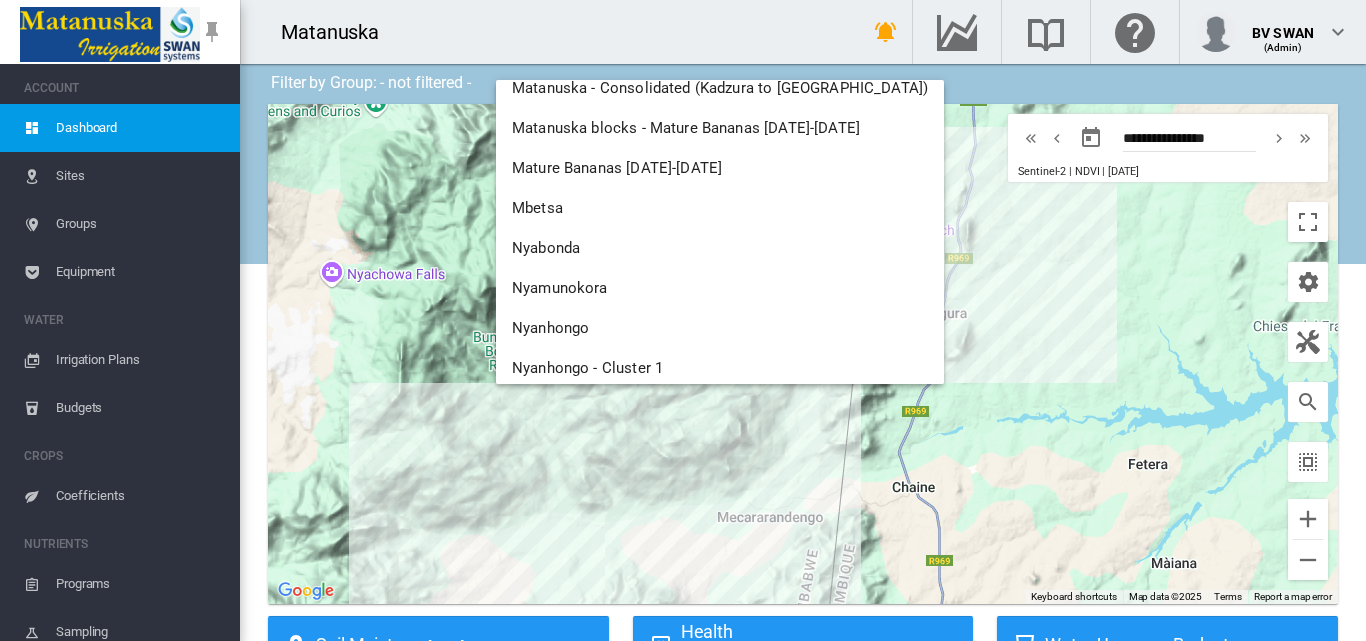 click at bounding box center (683, 320) 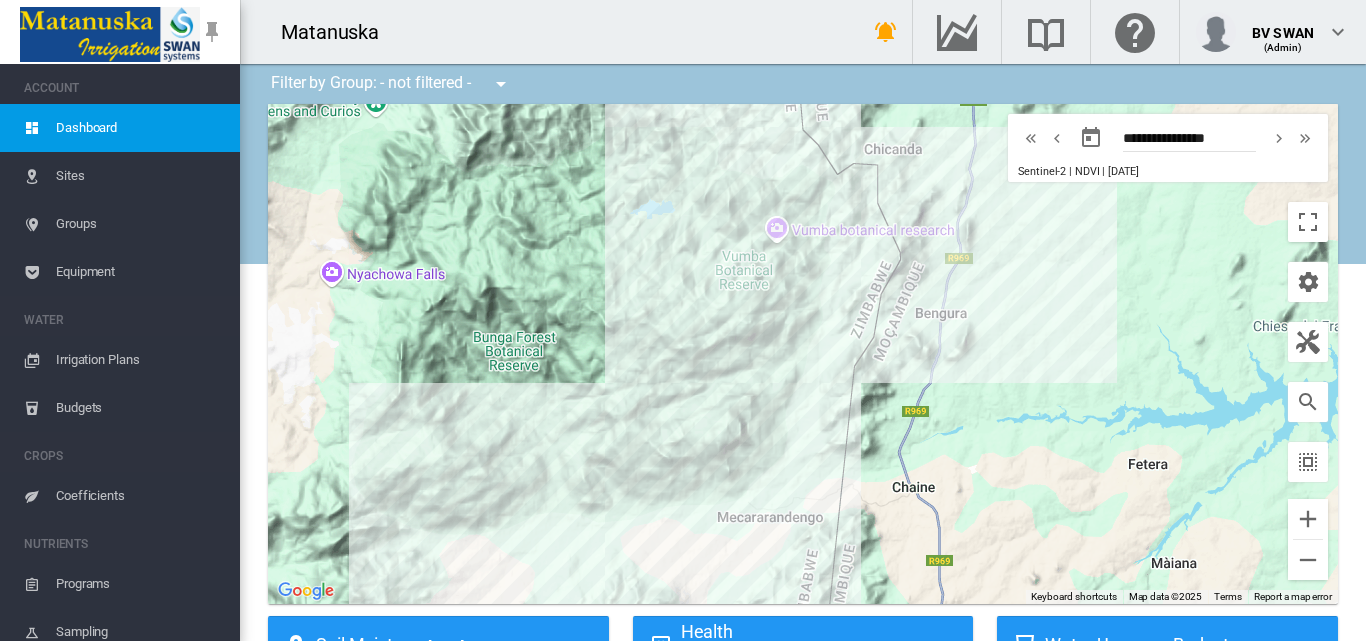click on "Sites" at bounding box center [140, 176] 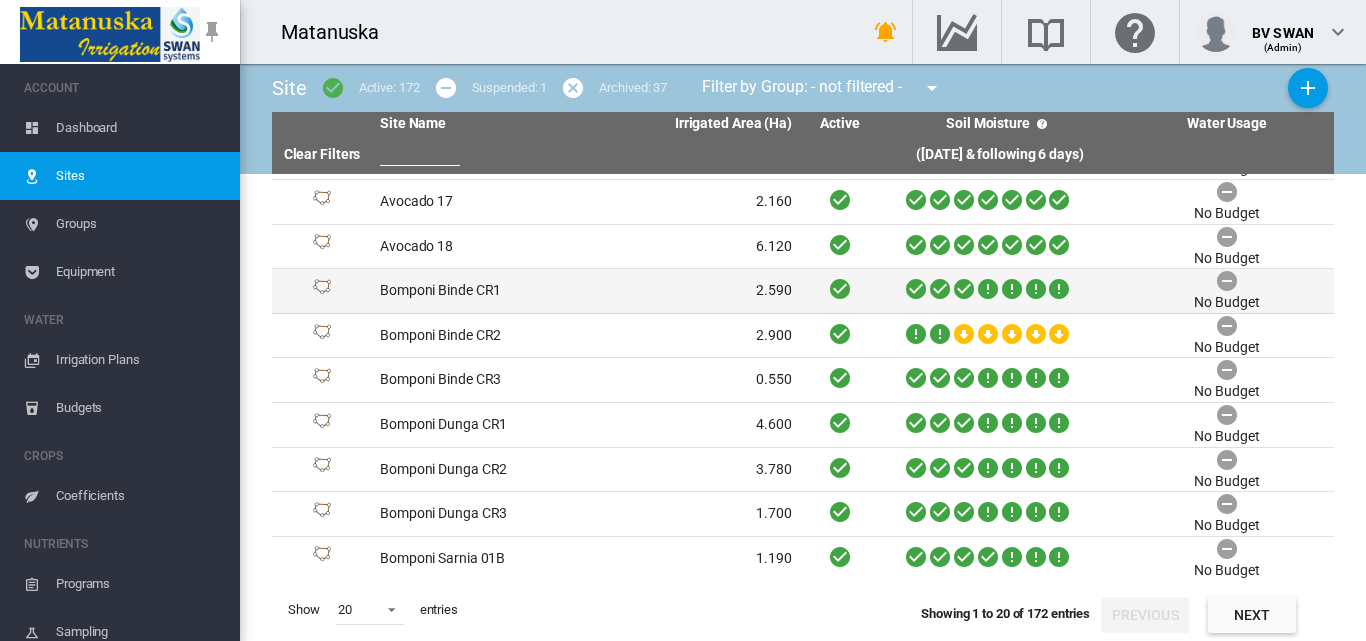 scroll, scrollTop: 487, scrollLeft: 0, axis: vertical 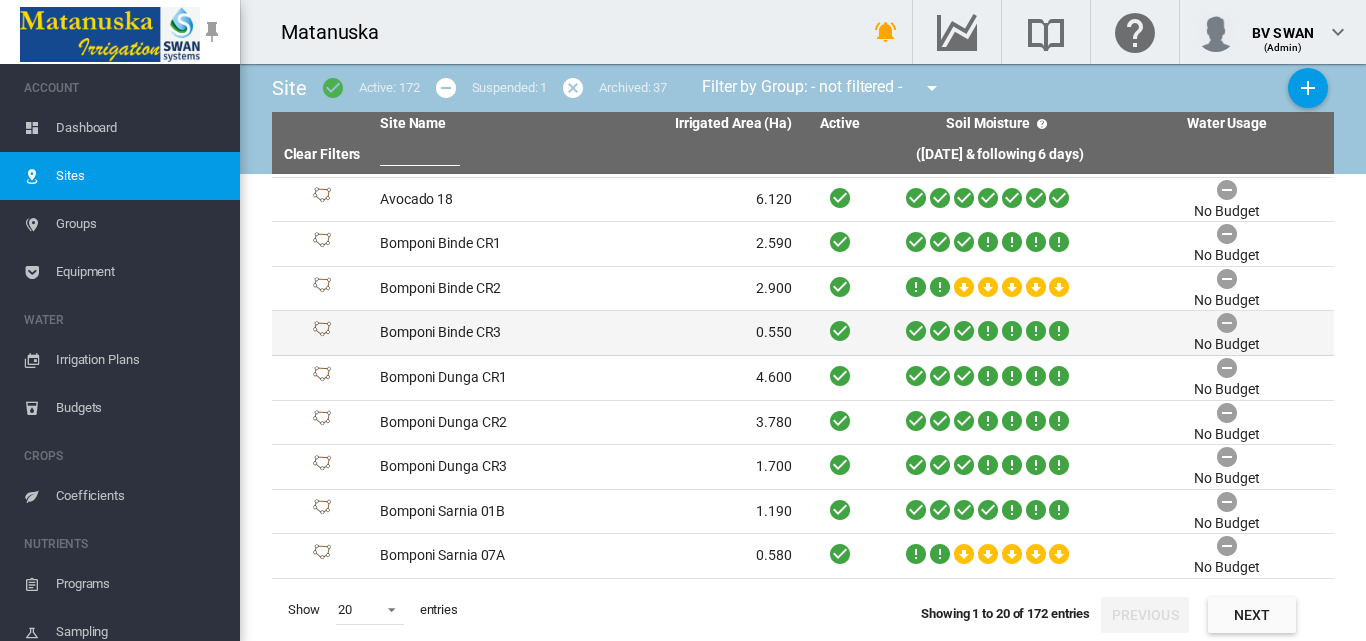 click on "0.550" at bounding box center (693, 333) 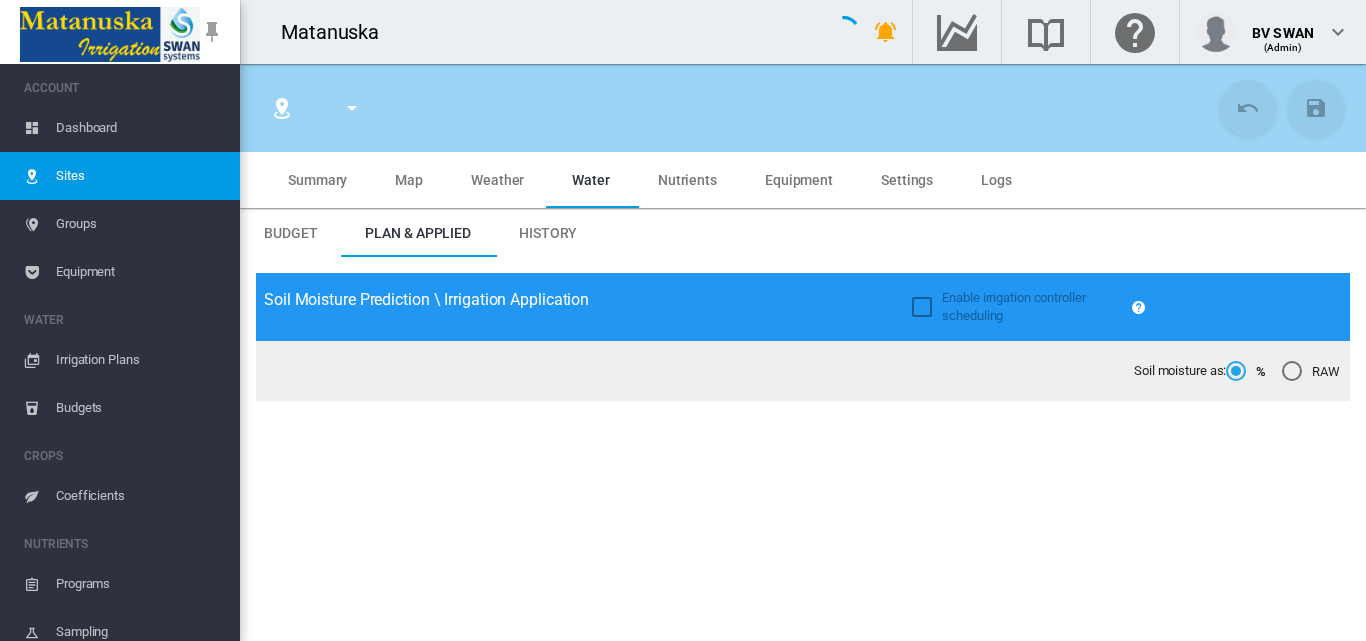 type on "****" 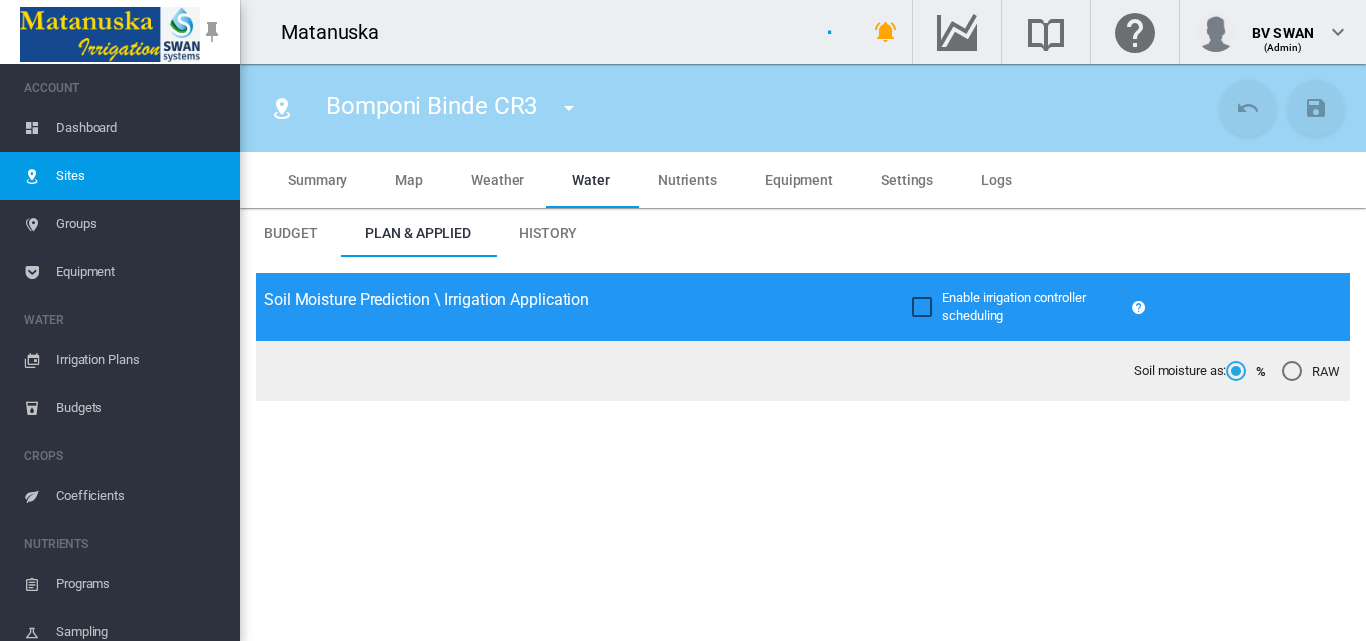 type on "**********" 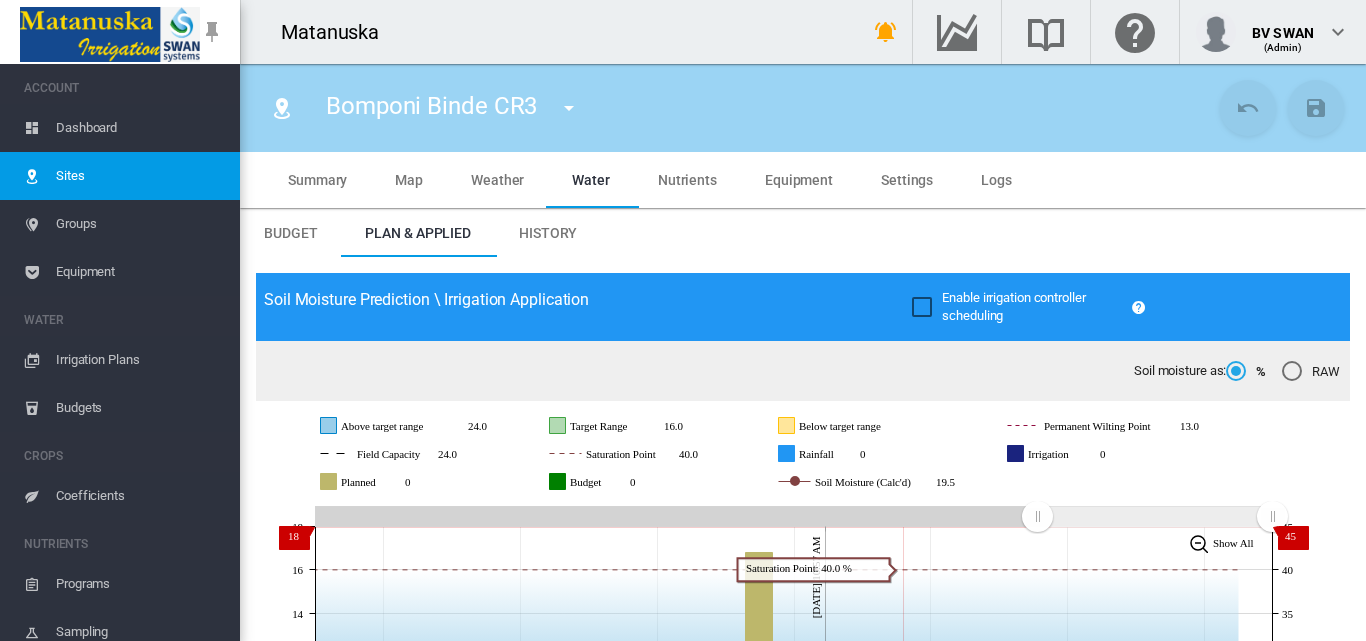 scroll, scrollTop: 400, scrollLeft: 0, axis: vertical 